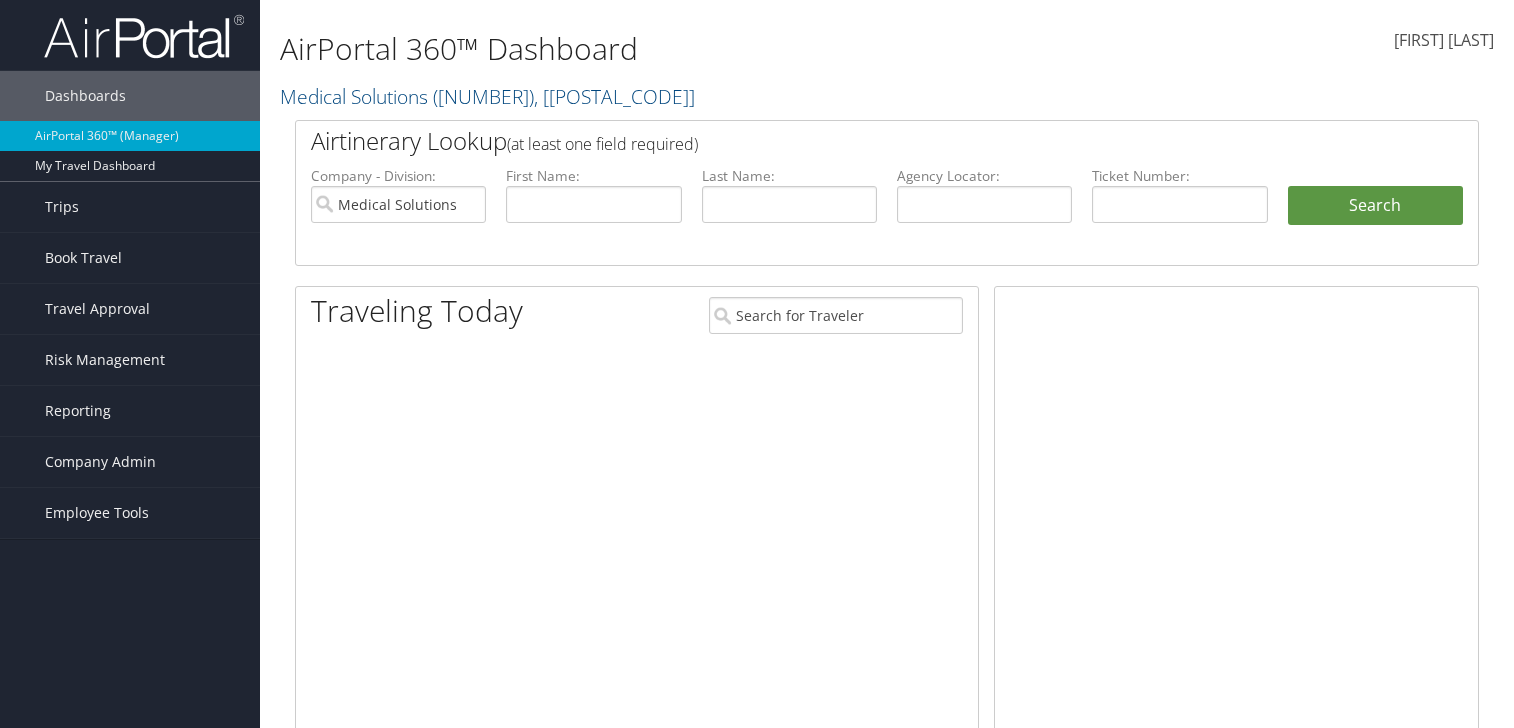 scroll, scrollTop: 0, scrollLeft: 0, axis: both 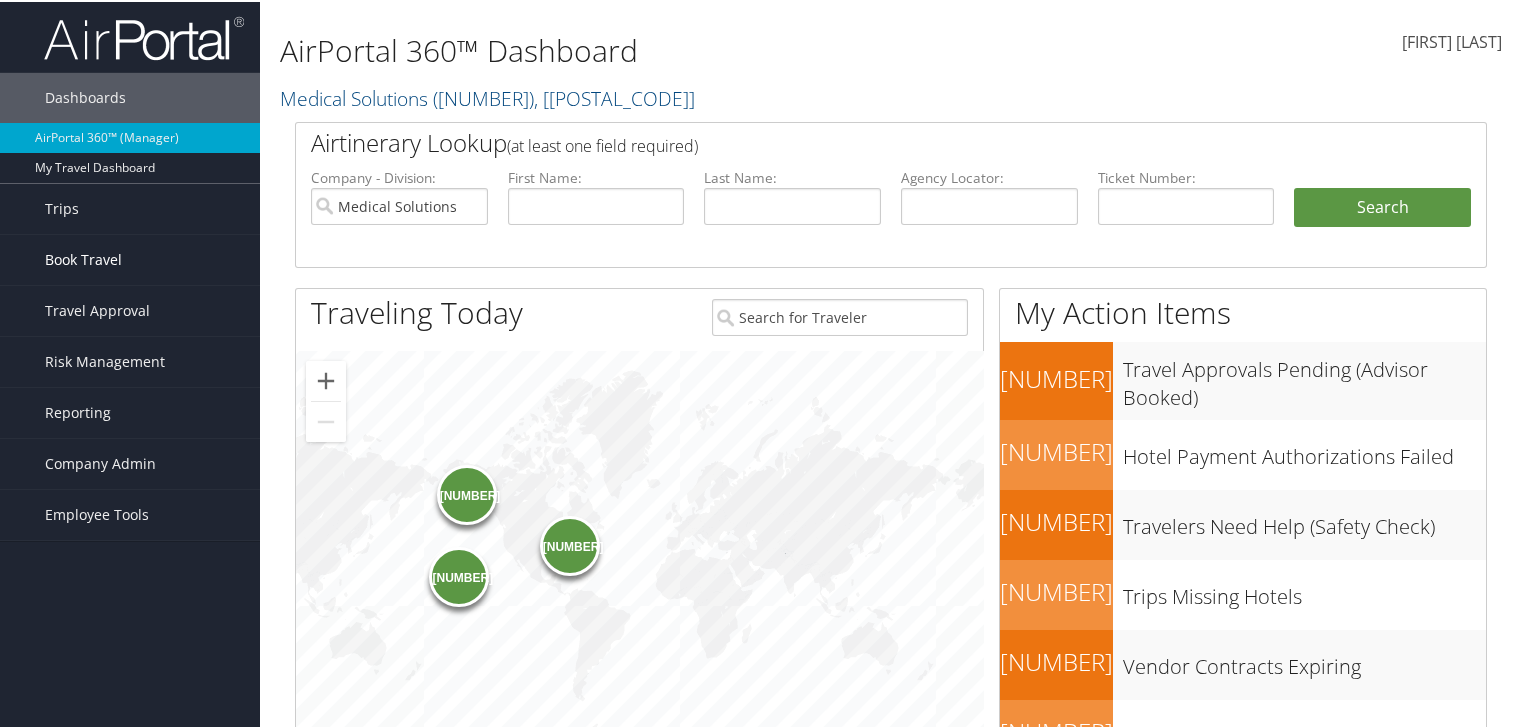 click on "Book Travel" at bounding box center [83, 258] 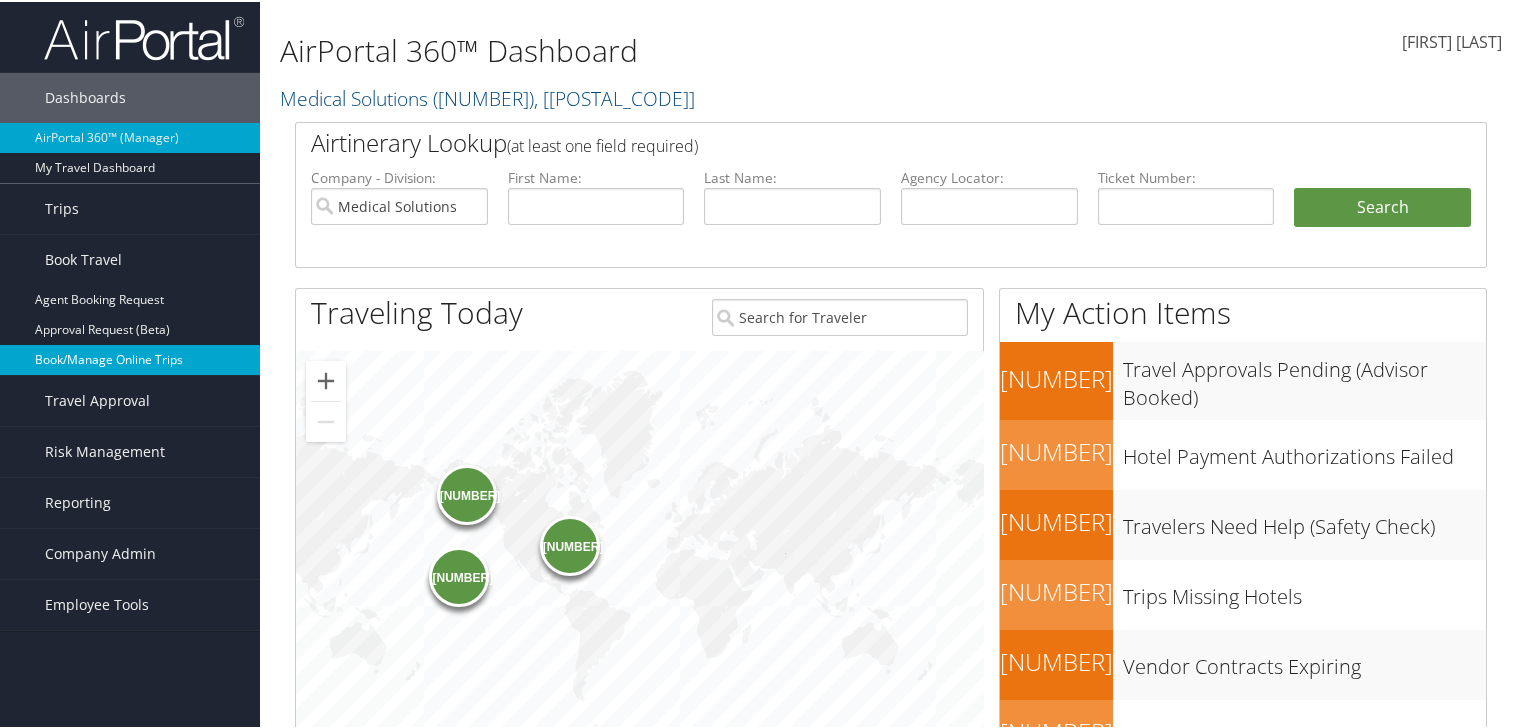 click on "Book/Manage Online Trips" at bounding box center (130, 358) 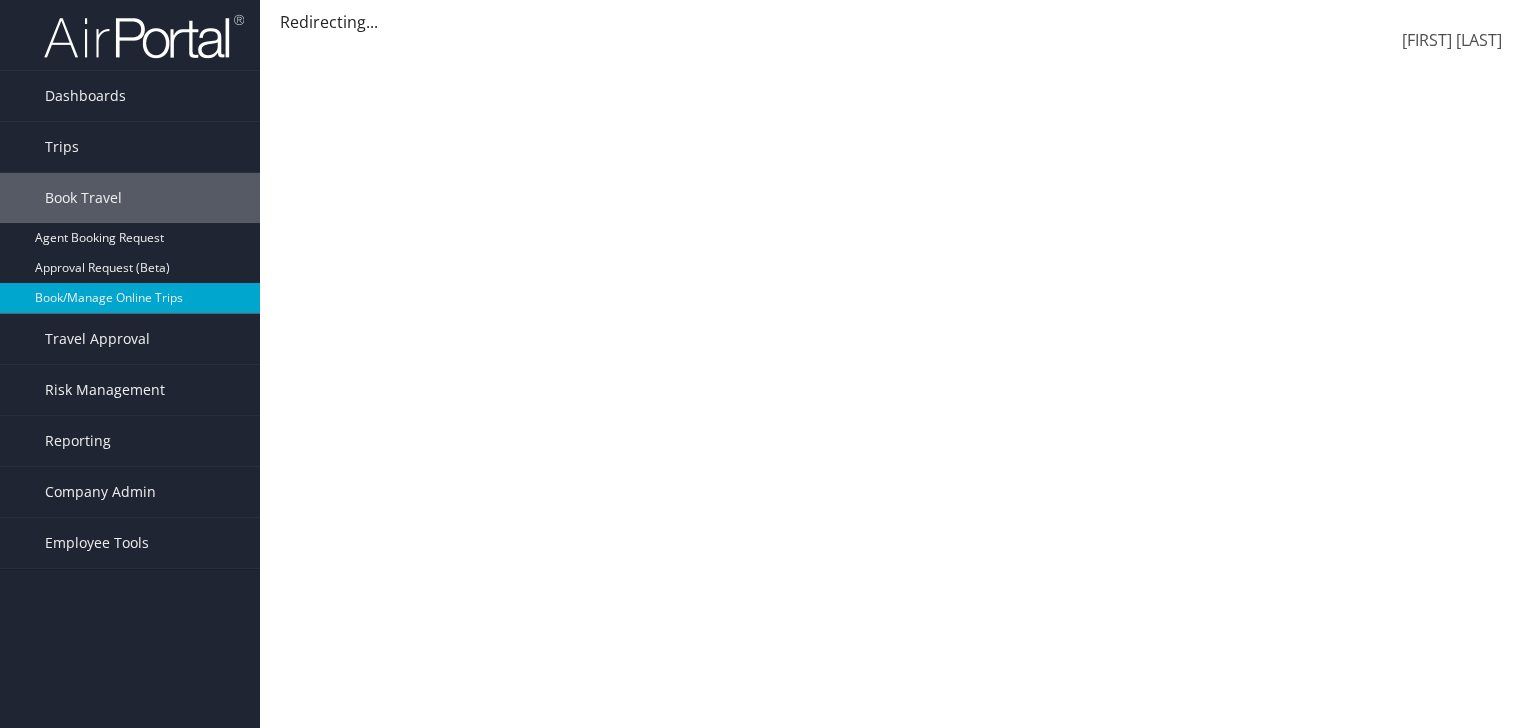 scroll, scrollTop: 0, scrollLeft: 0, axis: both 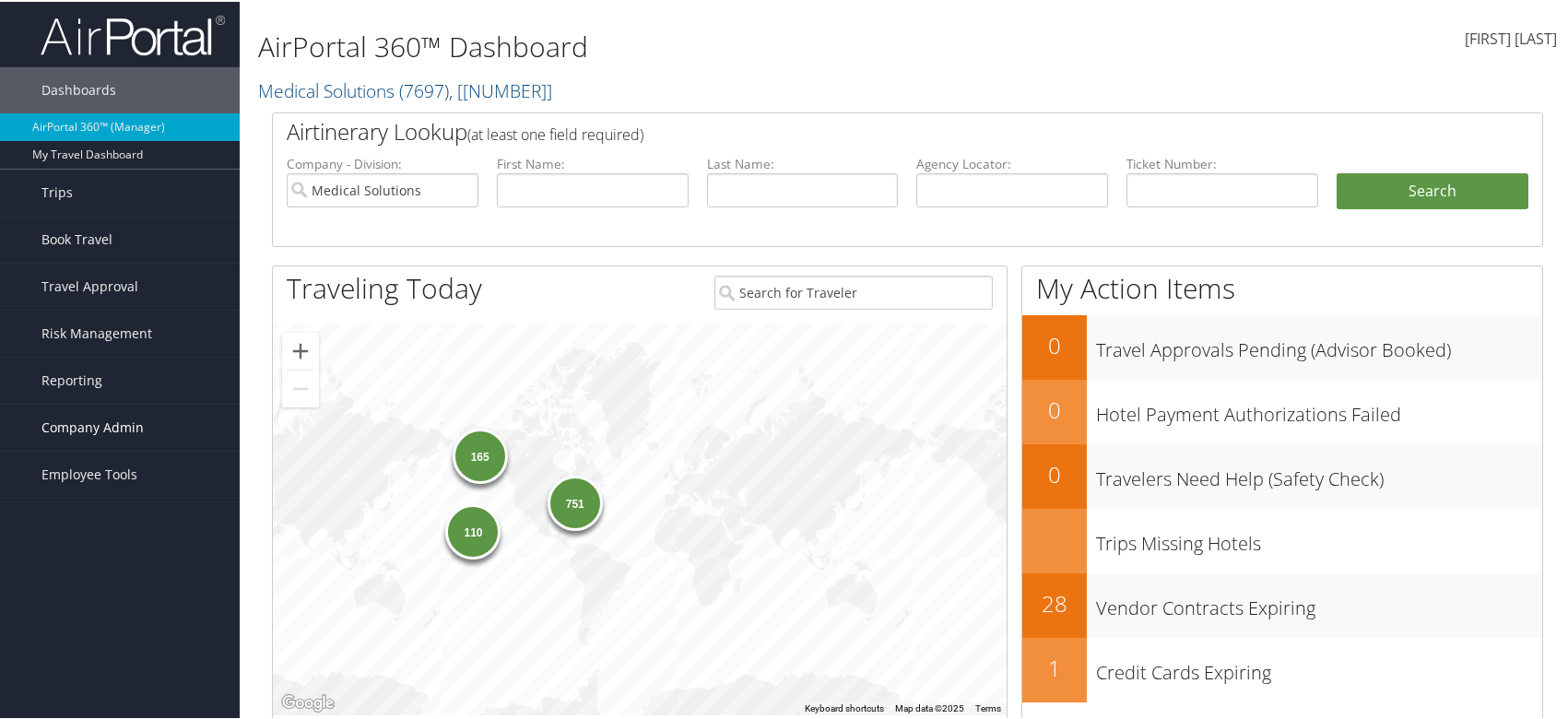 click on "Company Admin" at bounding box center (92, 426) 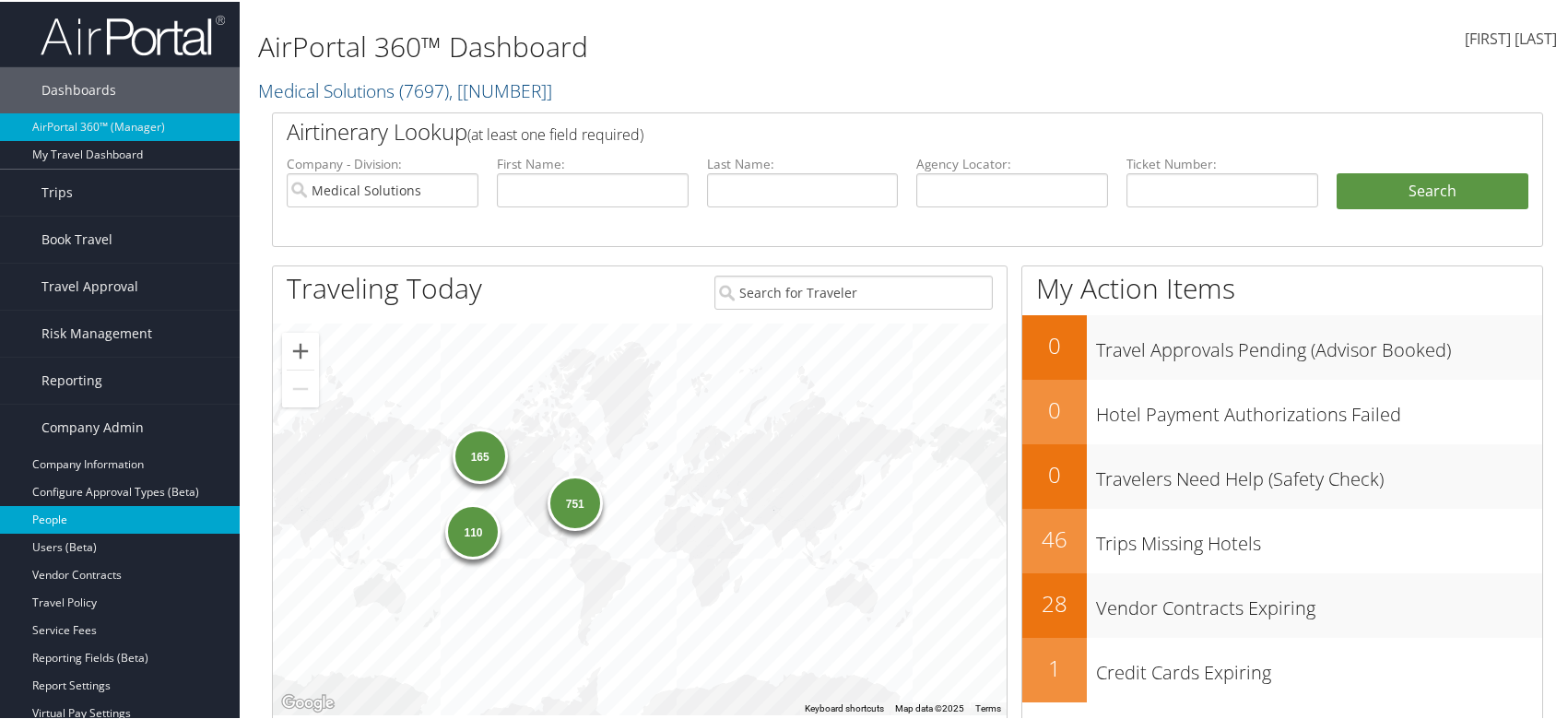 click on "People" at bounding box center [120, 518] 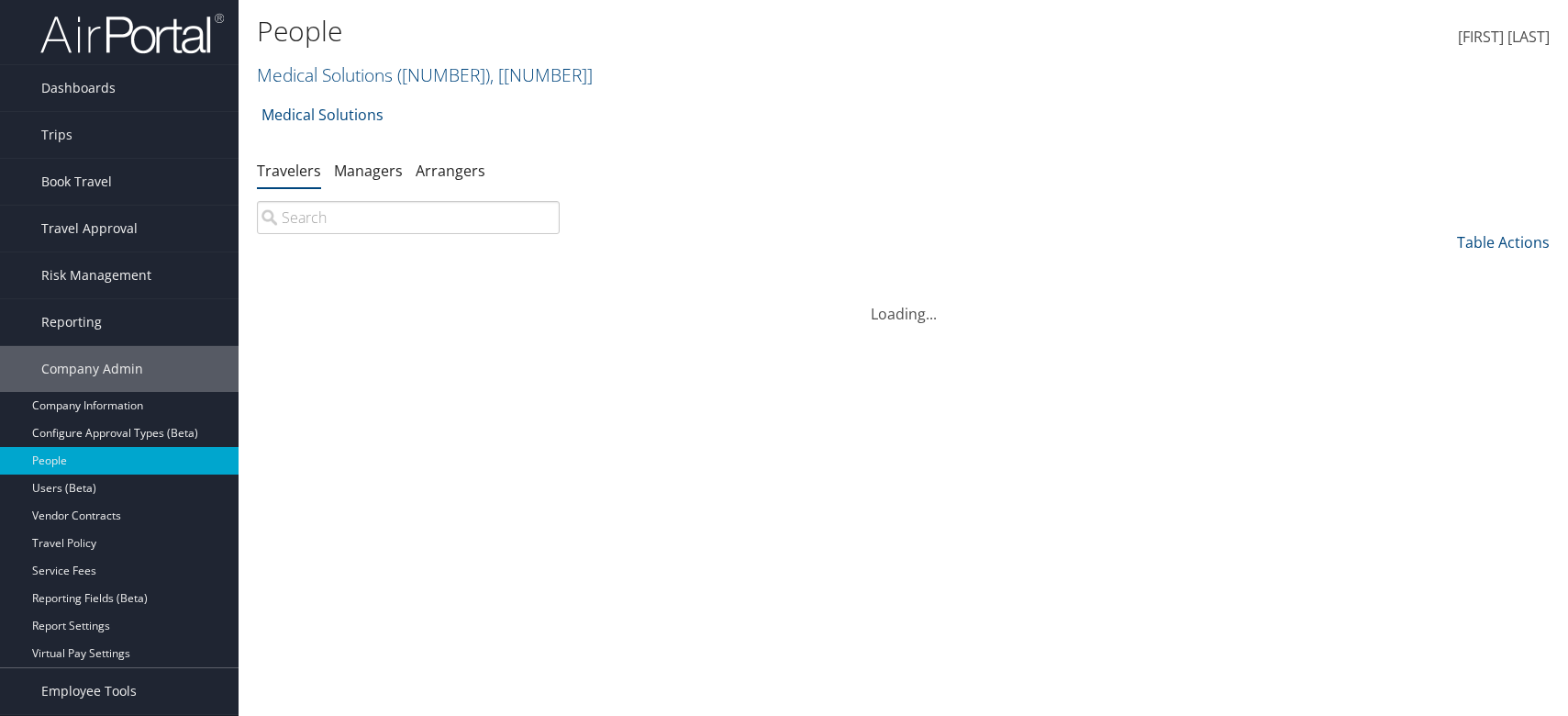 scroll, scrollTop: 0, scrollLeft: 0, axis: both 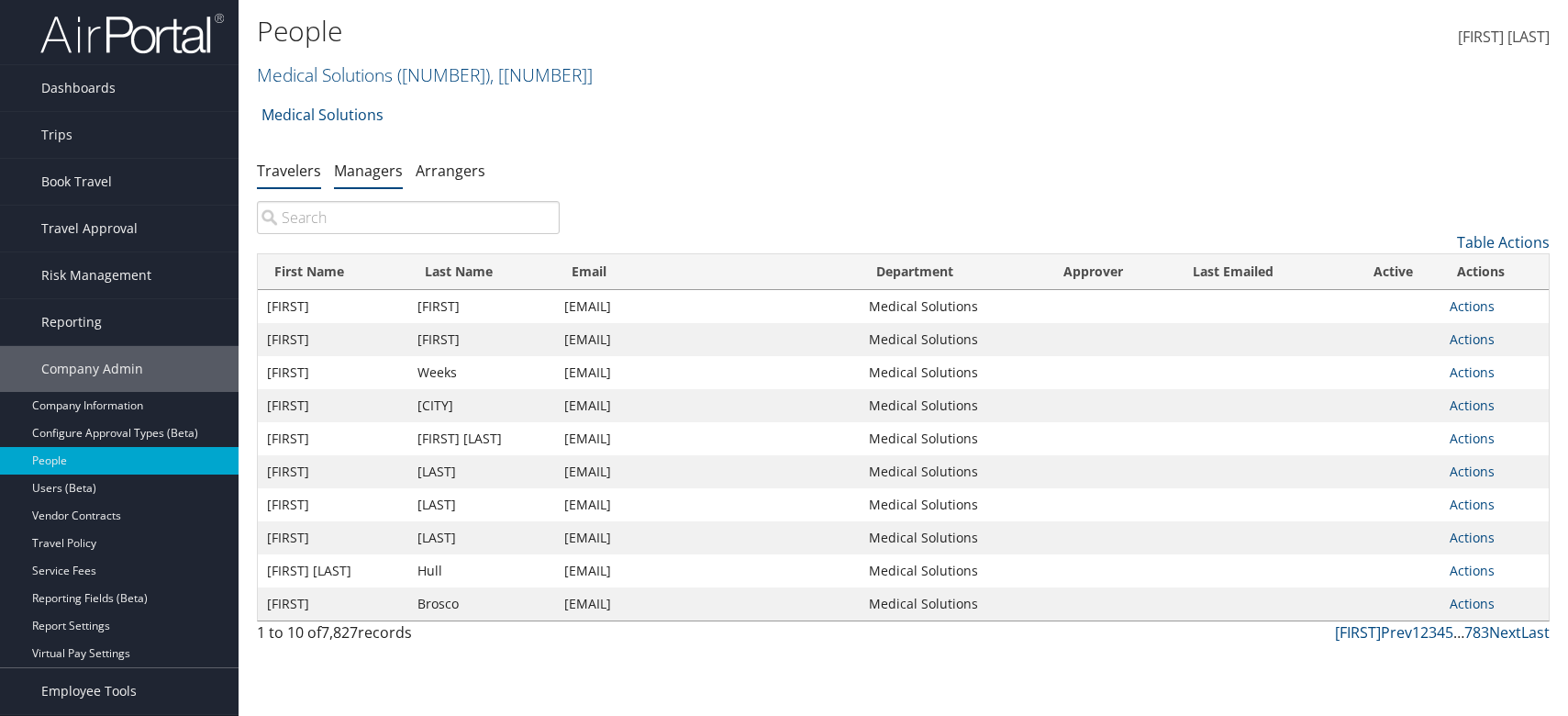 click on "Managers" at bounding box center [368, 171] 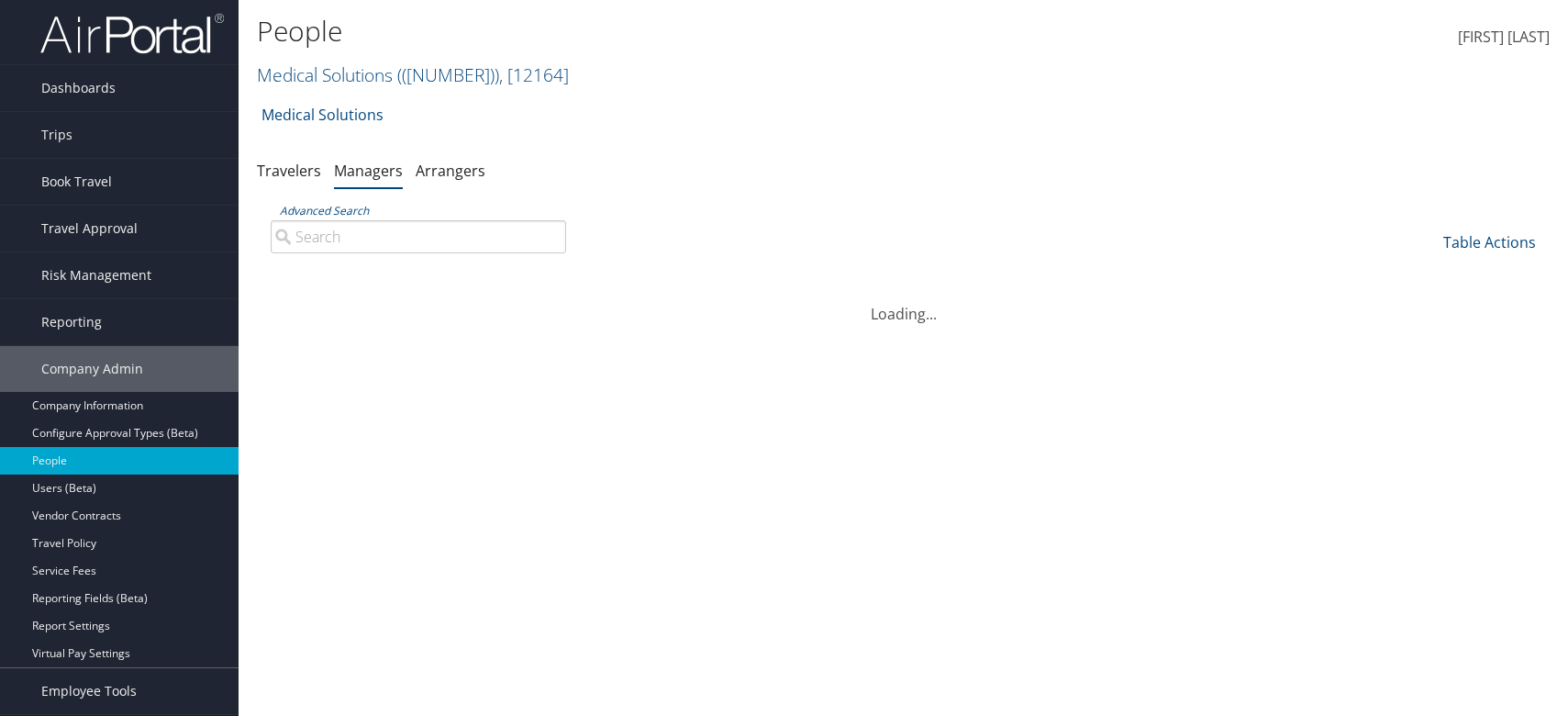 scroll, scrollTop: 0, scrollLeft: 0, axis: both 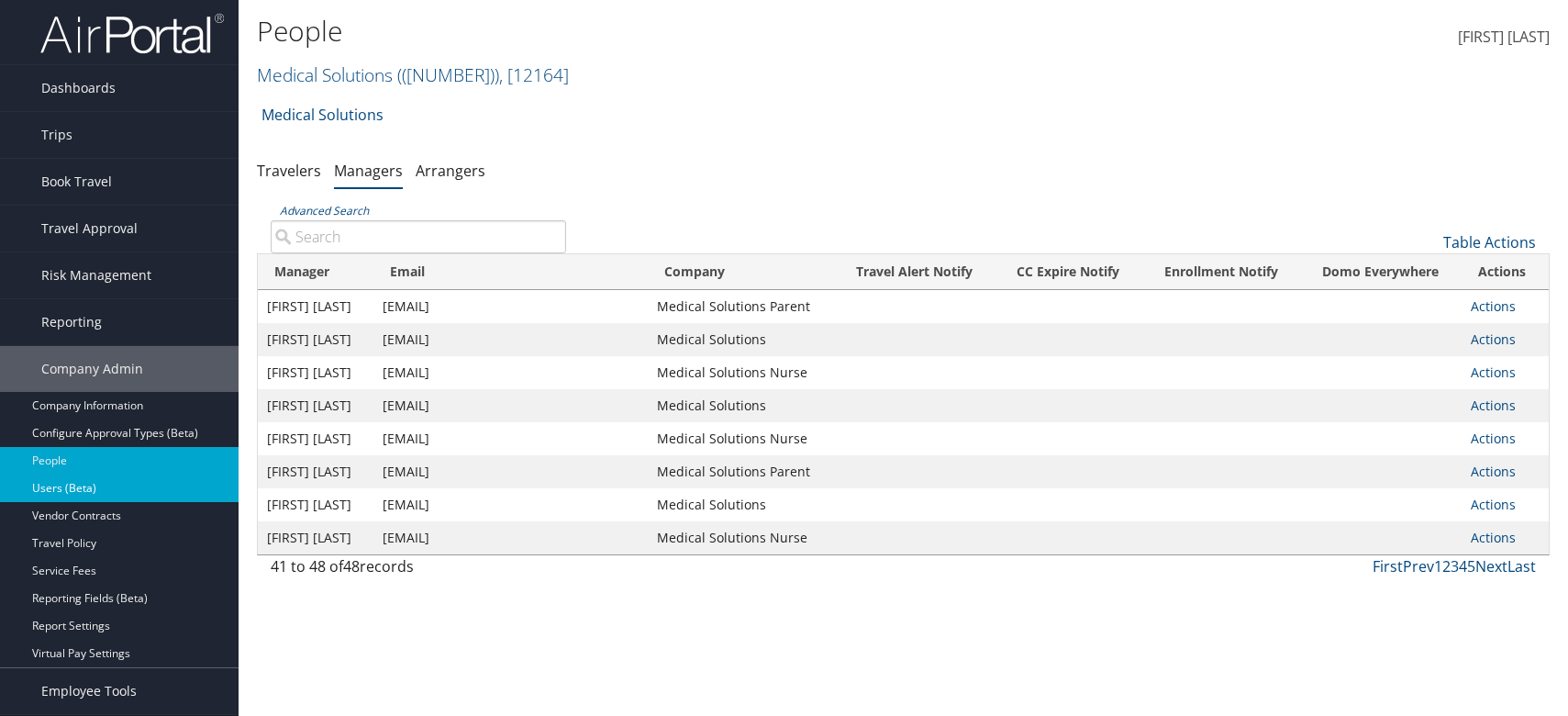 click on "Users (Beta)" at bounding box center (119, 488) 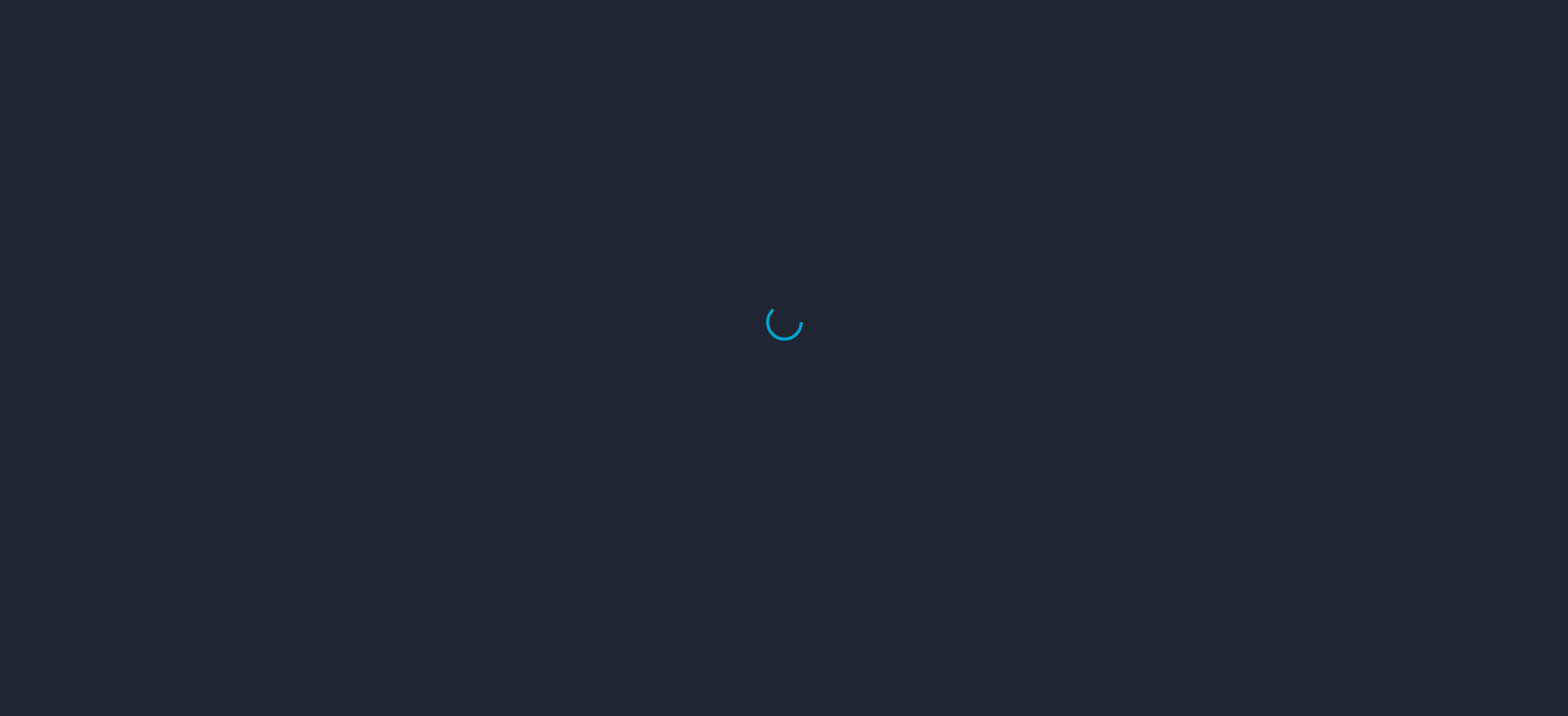 scroll, scrollTop: 0, scrollLeft: 0, axis: both 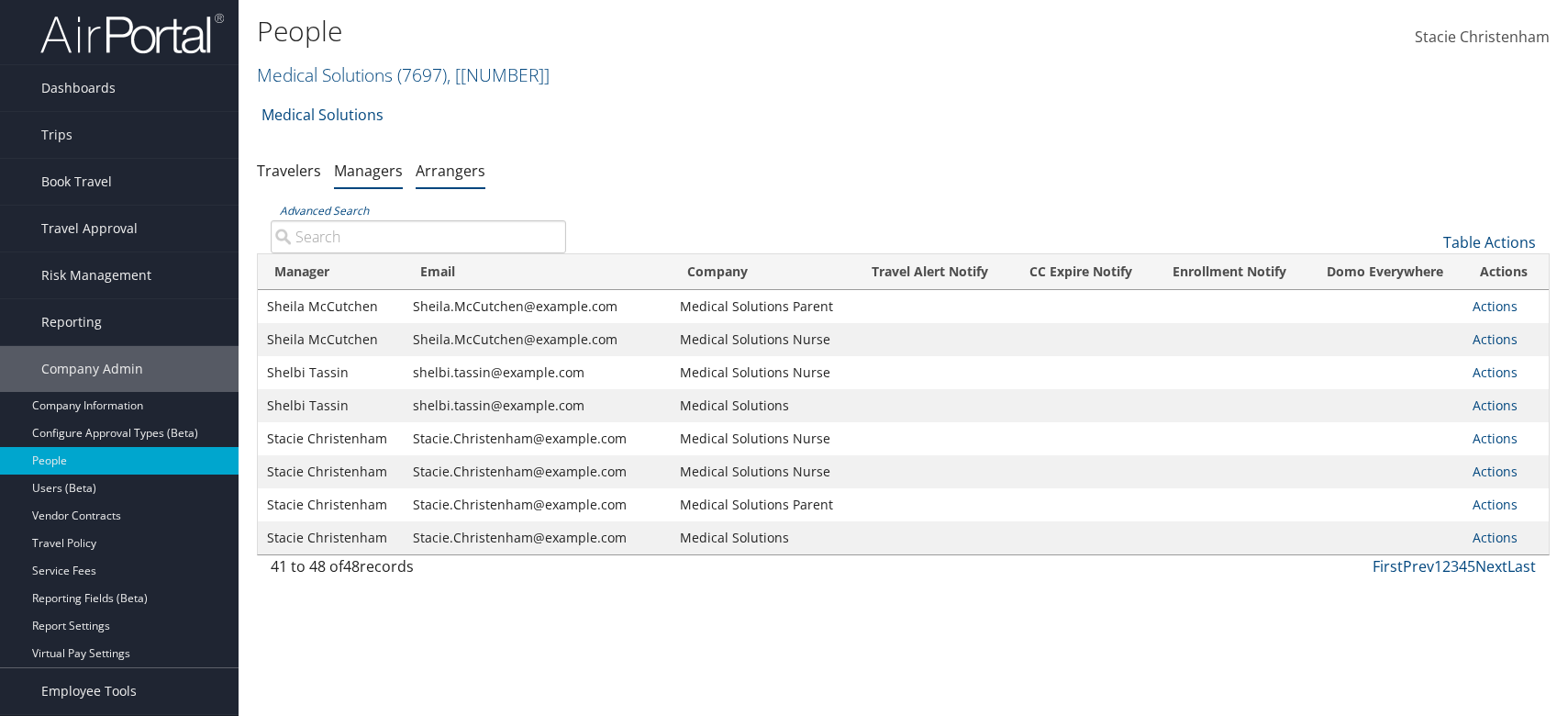 click on "Arrangers" at bounding box center [450, 171] 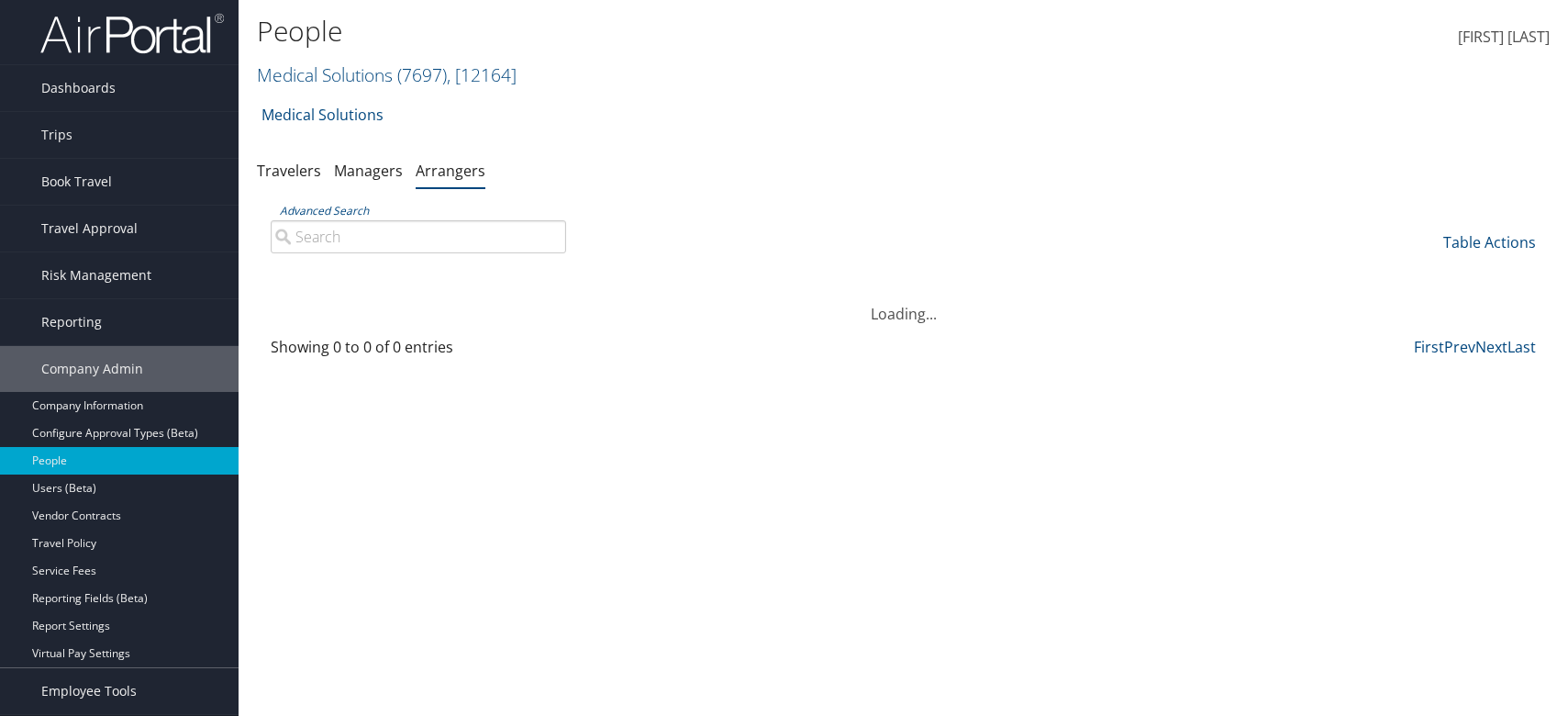 scroll, scrollTop: 0, scrollLeft: 0, axis: both 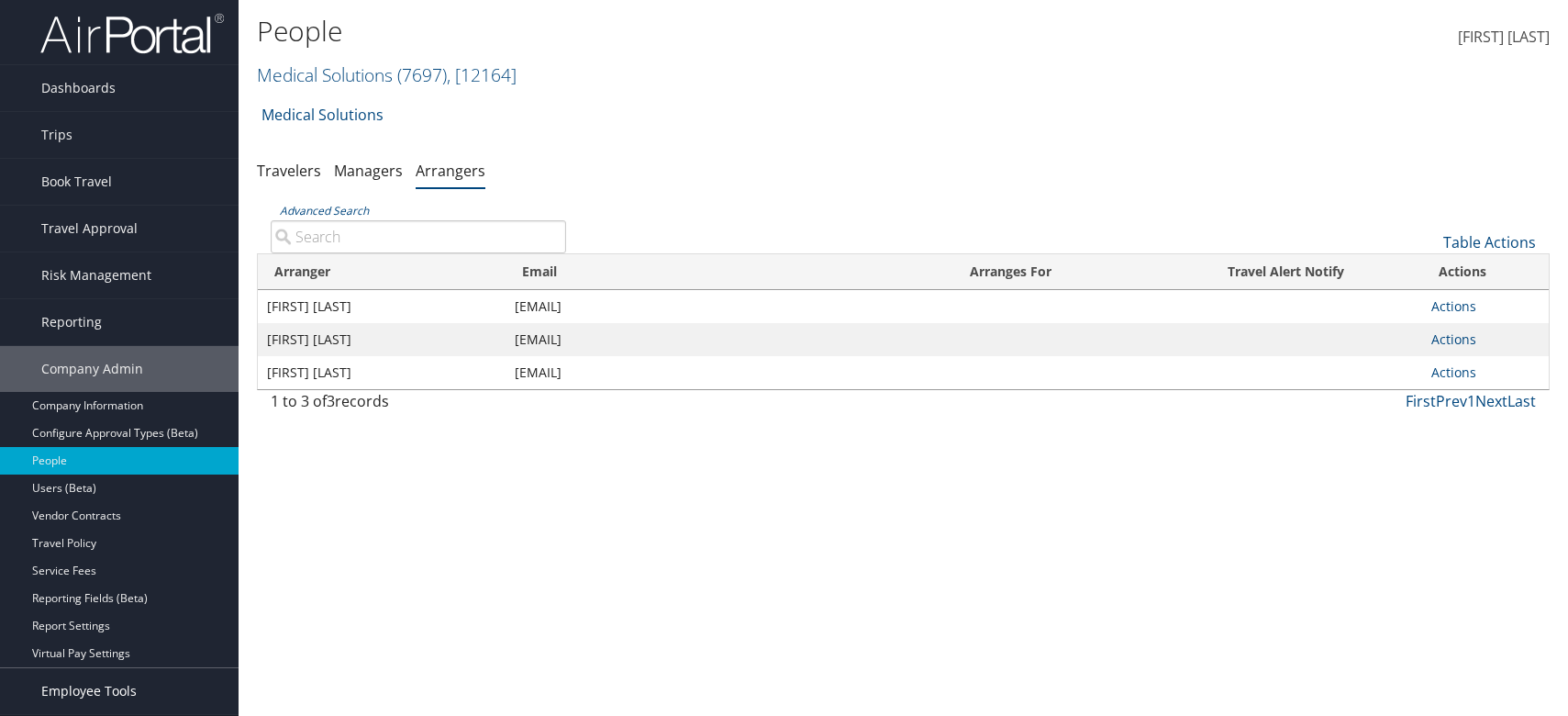 click on "Employee Tools" at bounding box center (89, 691) 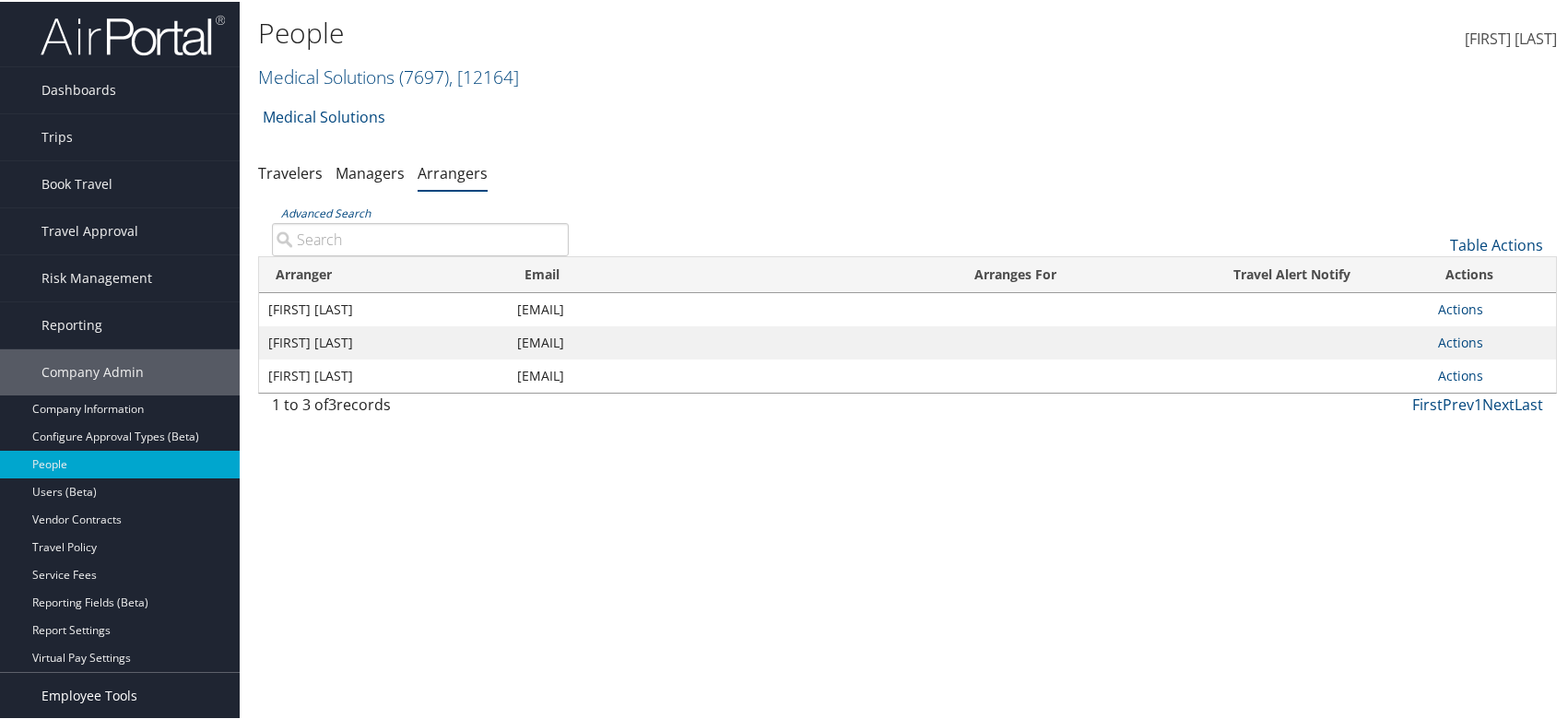 click on "Employee Tools" at bounding box center [89, 694] 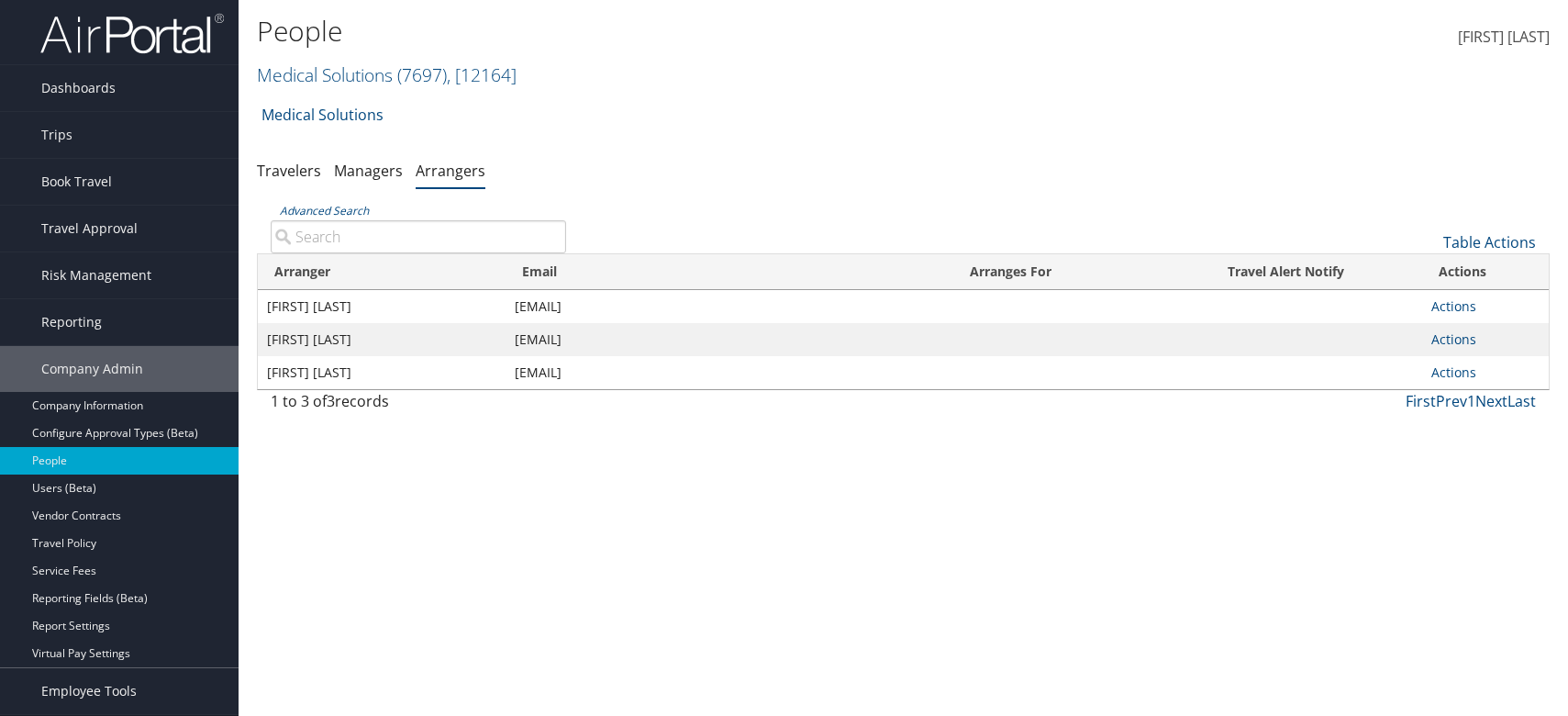 click on "Travelers
Managers
Arrangers" at bounding box center (903, 172) 